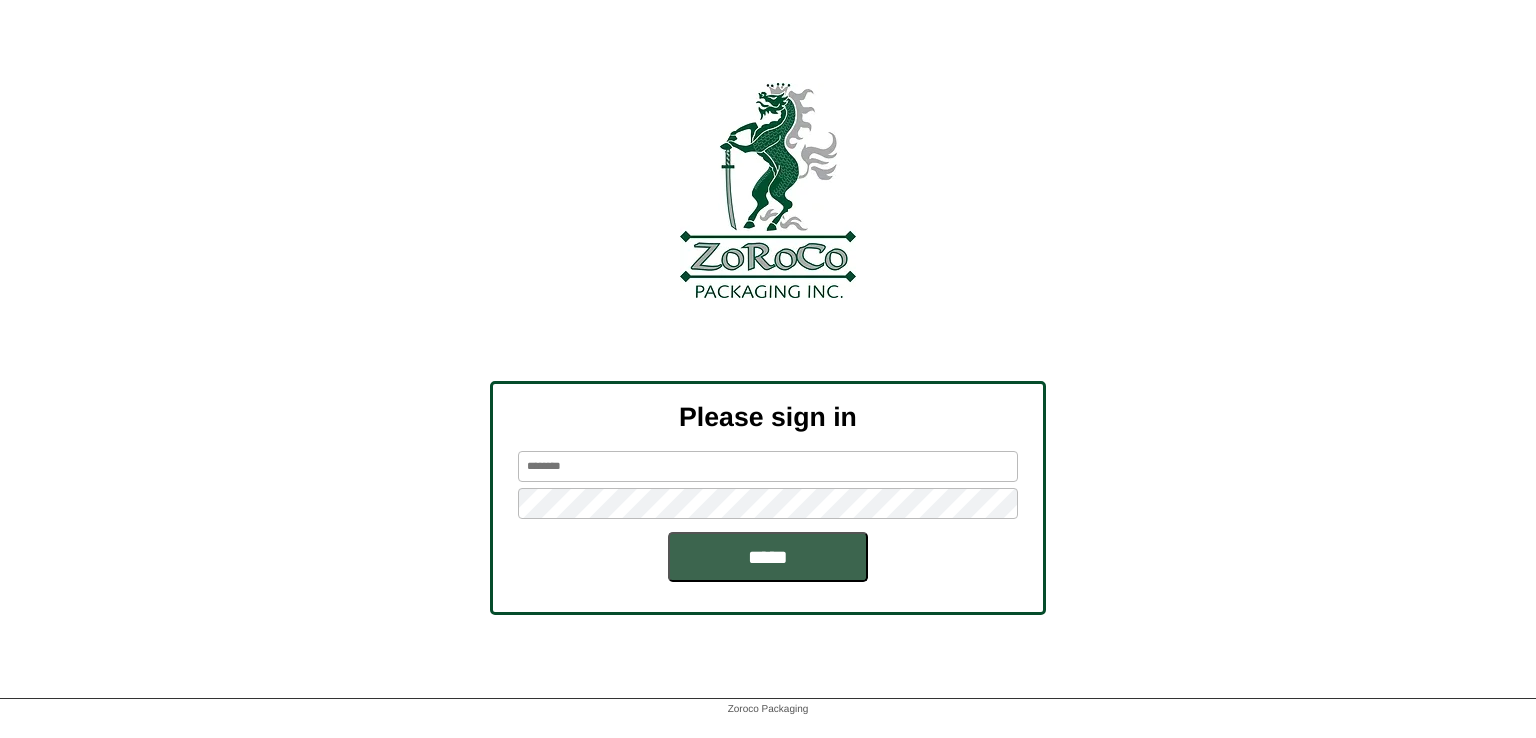 scroll, scrollTop: 0, scrollLeft: 0, axis: both 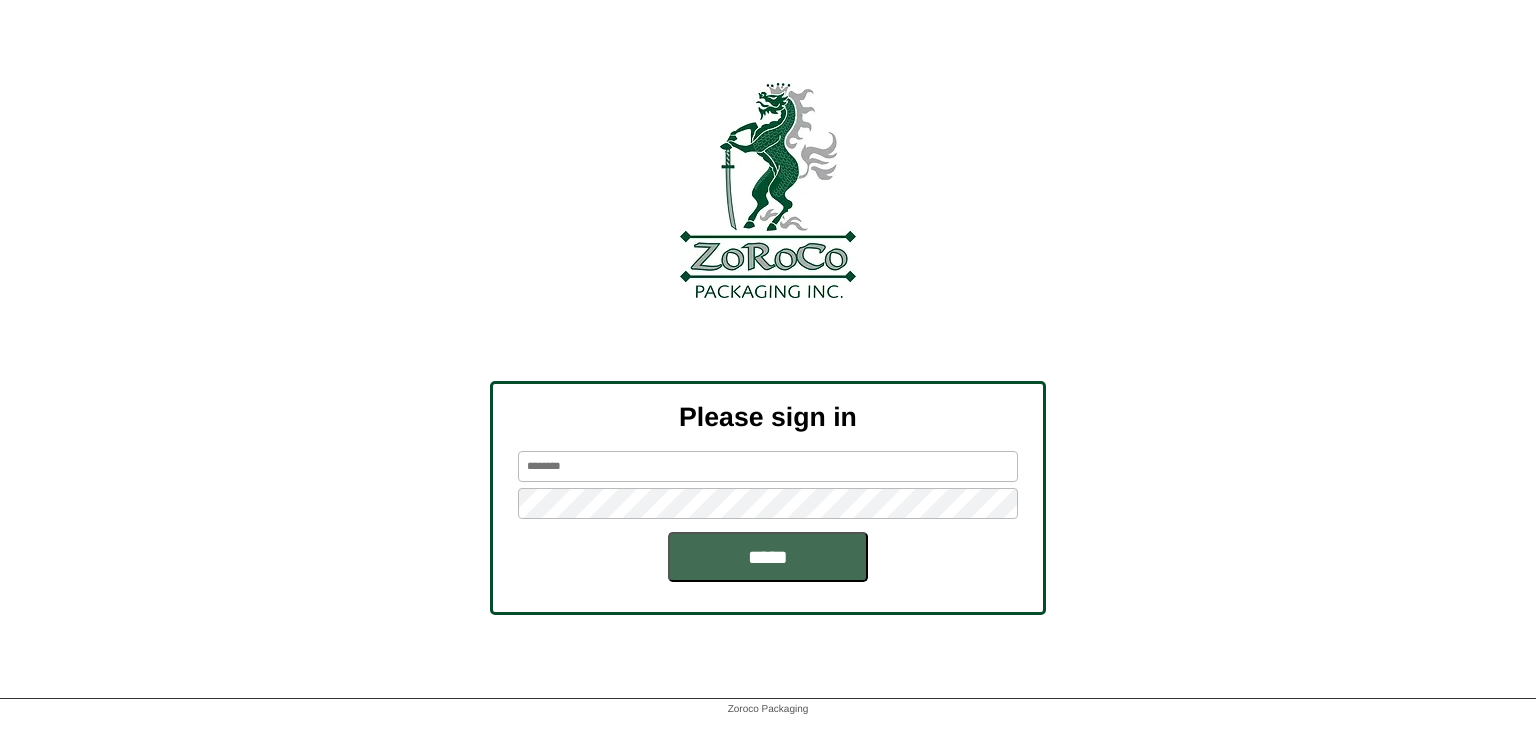 type on "*******" 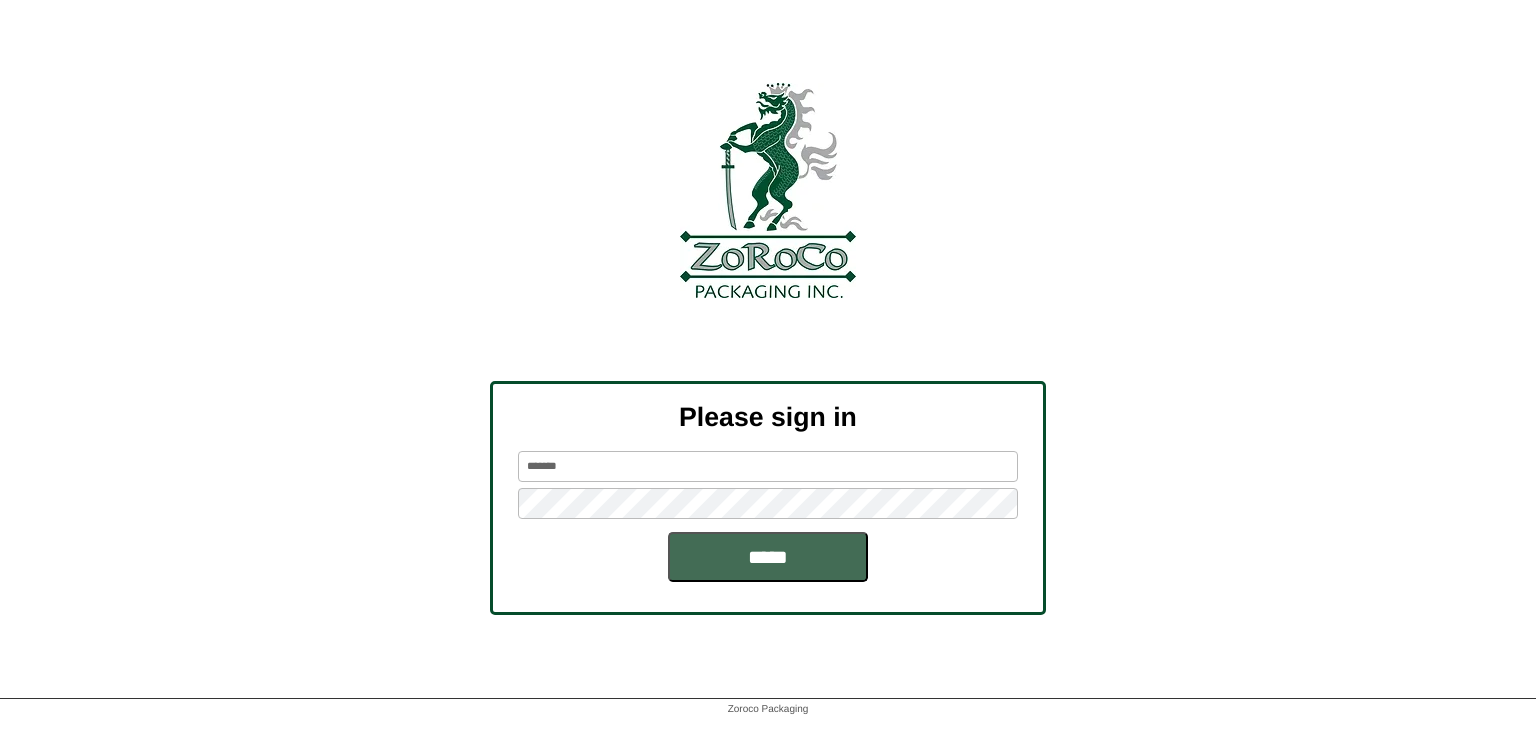 click on "*****" at bounding box center [768, 557] 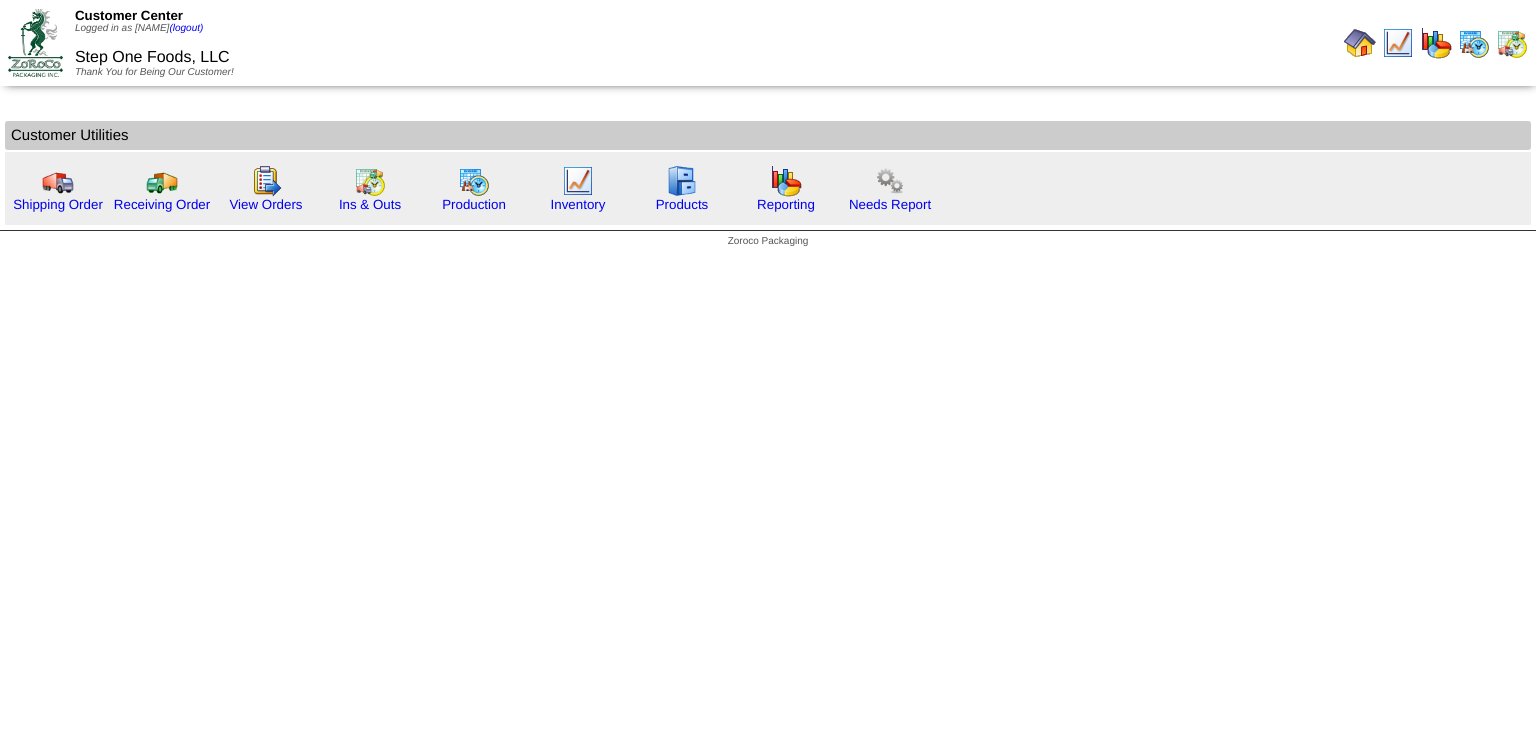 scroll, scrollTop: 0, scrollLeft: 0, axis: both 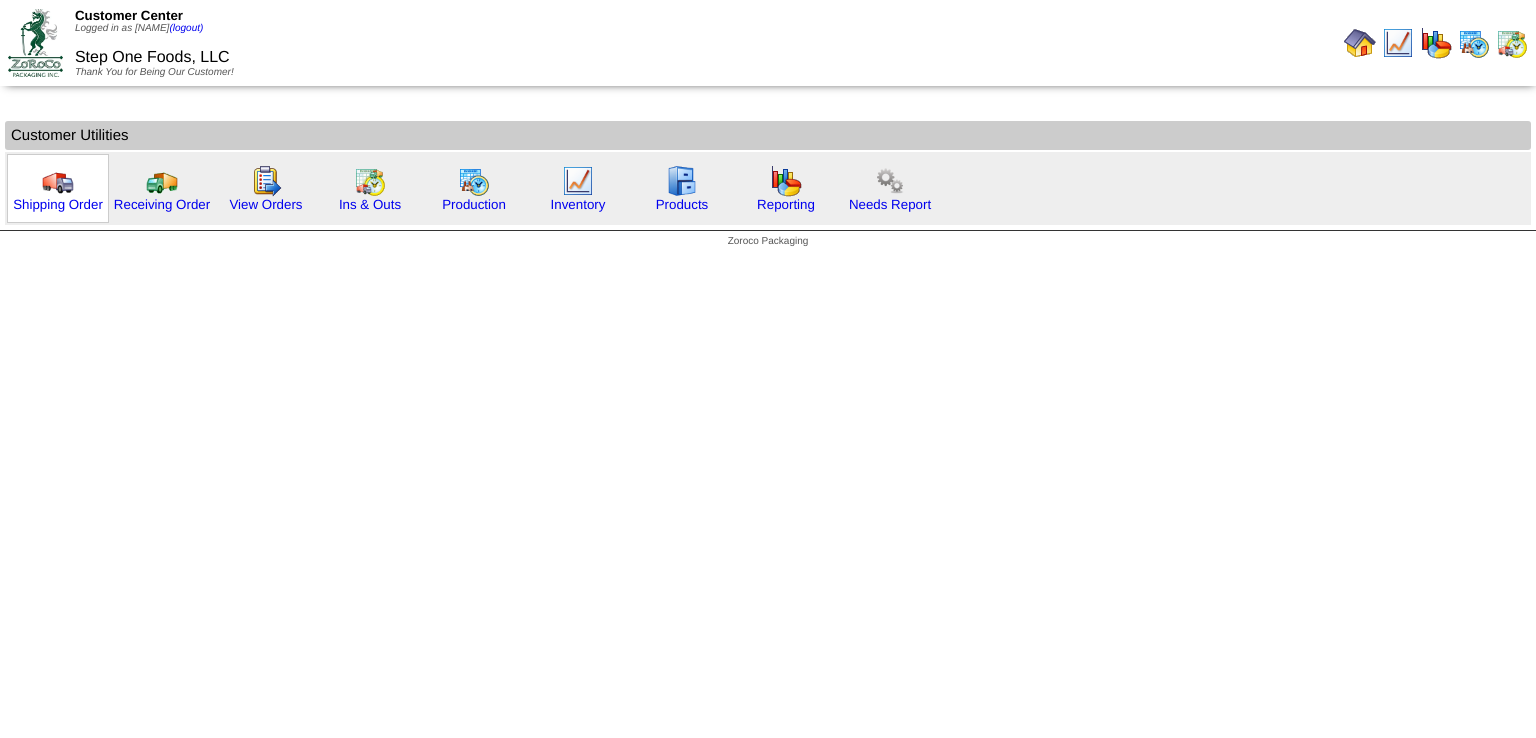 click at bounding box center [58, 181] 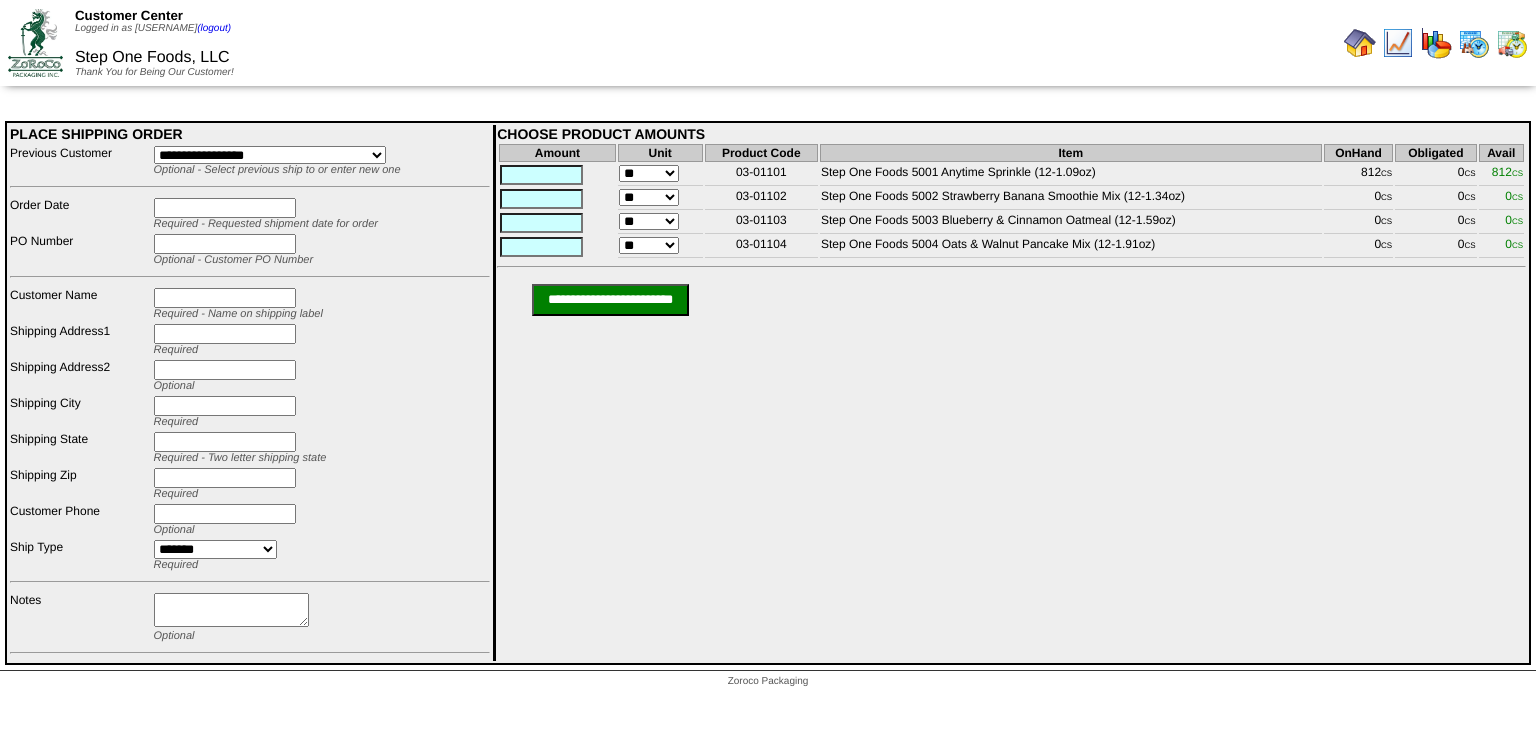 scroll, scrollTop: 0, scrollLeft: 0, axis: both 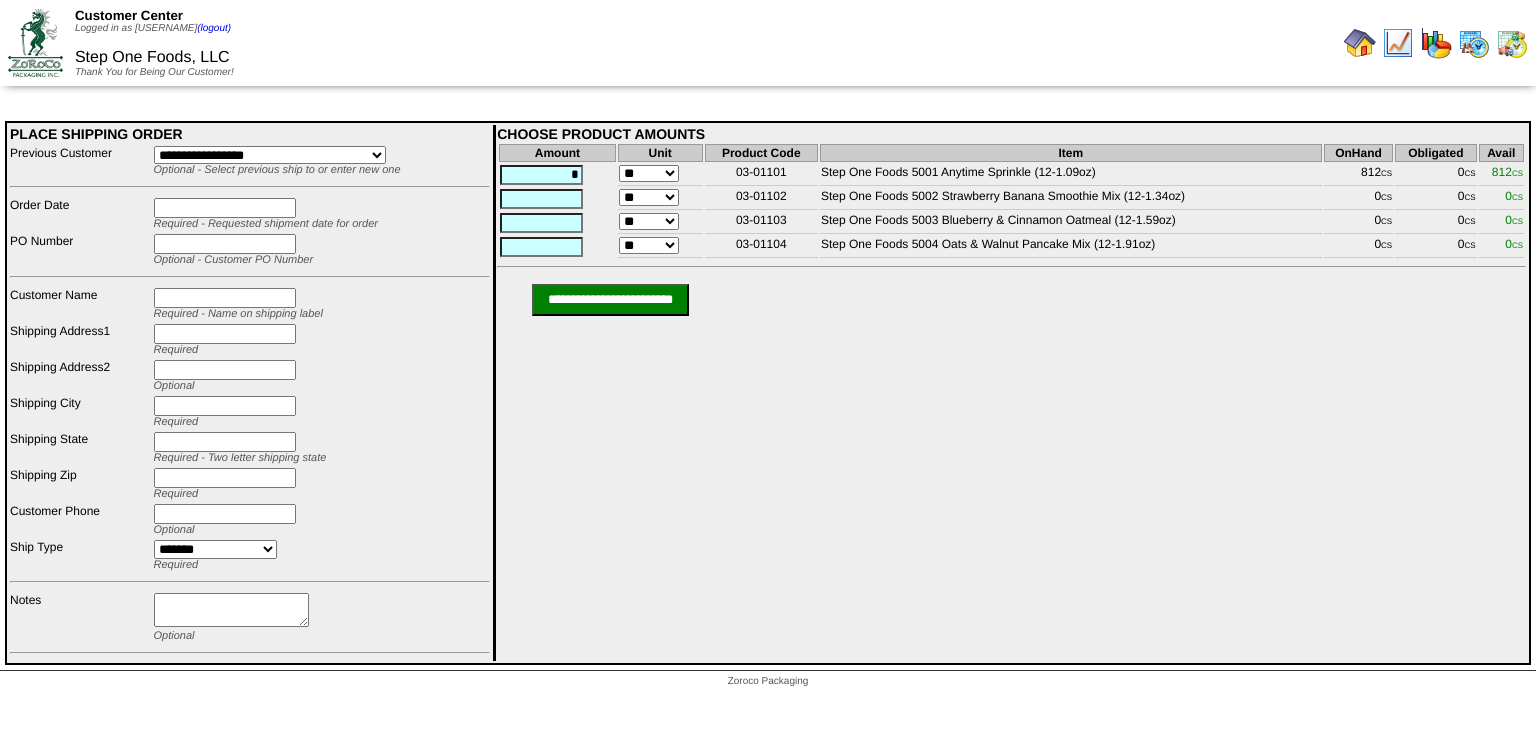 type on "*" 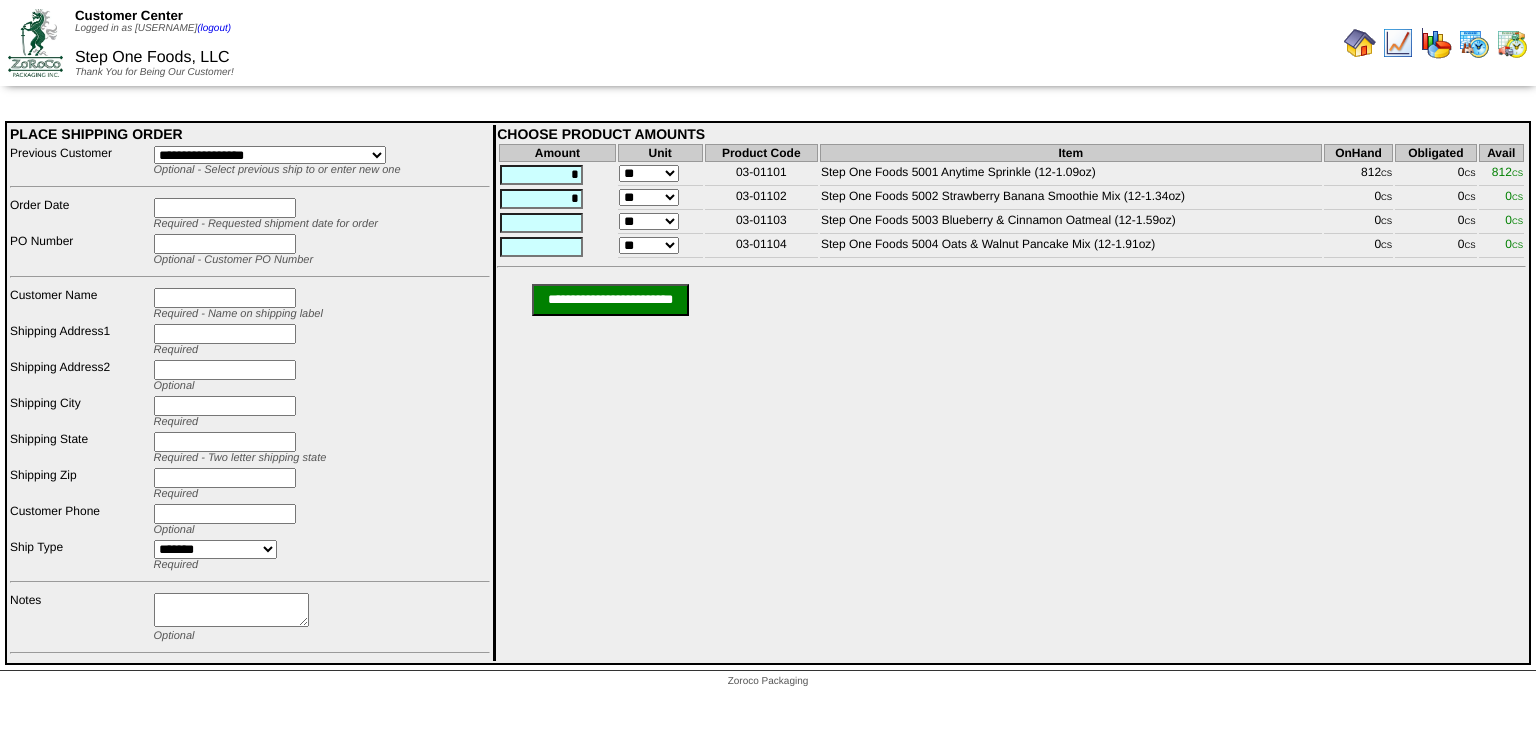 type on "*" 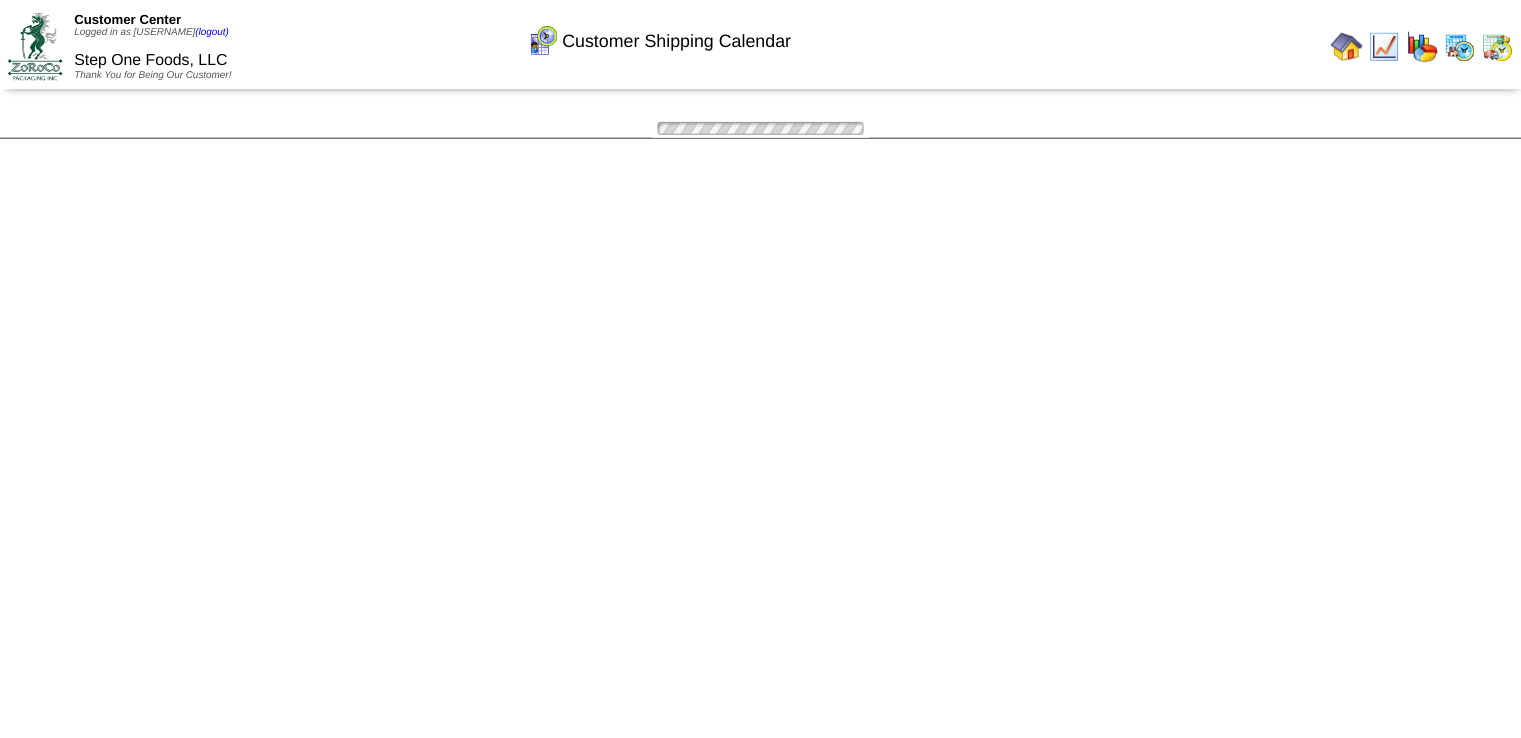 scroll, scrollTop: 0, scrollLeft: 0, axis: both 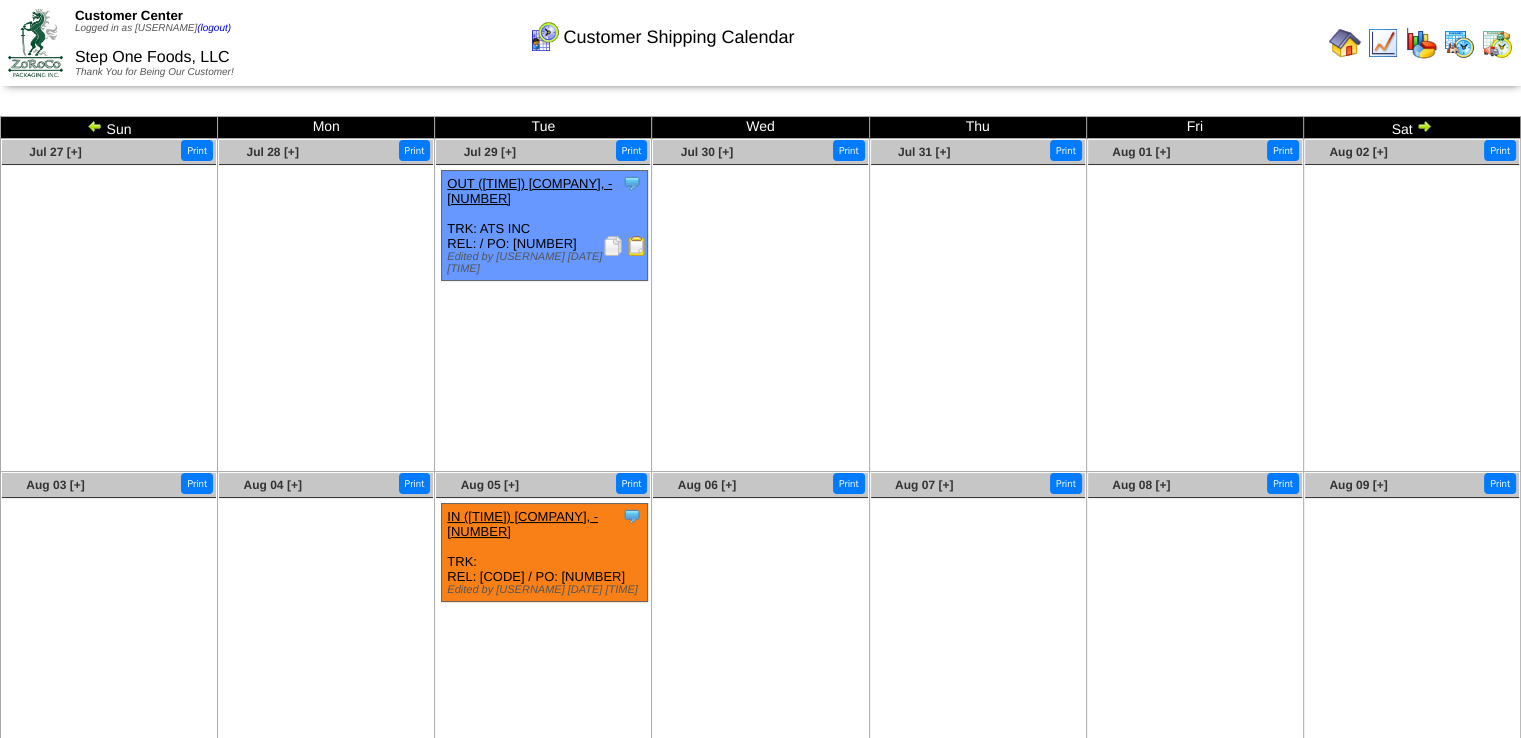 click on "IN
([TIME])
[COMPANY], -[NUMBER]" at bounding box center [522, 524] 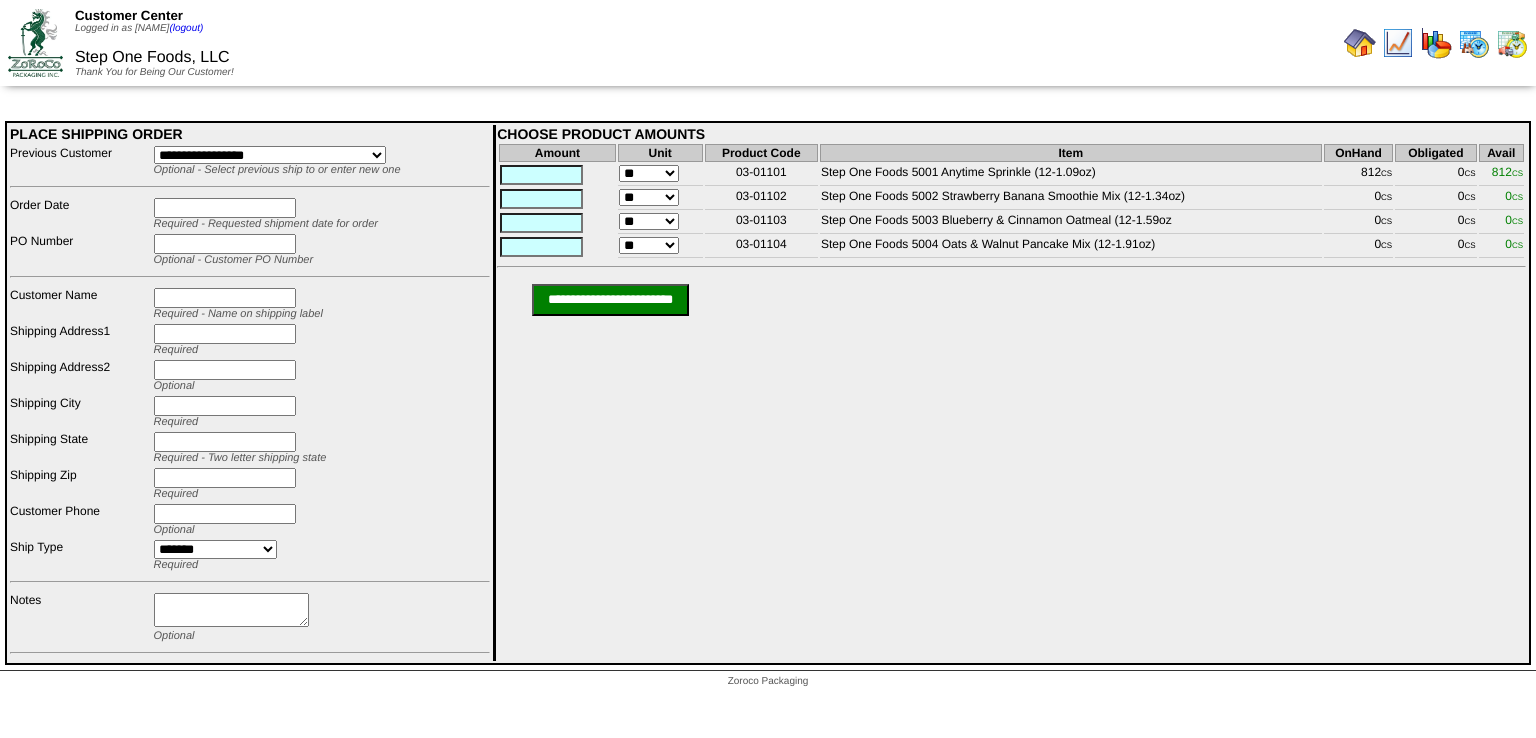 scroll, scrollTop: 0, scrollLeft: 0, axis: both 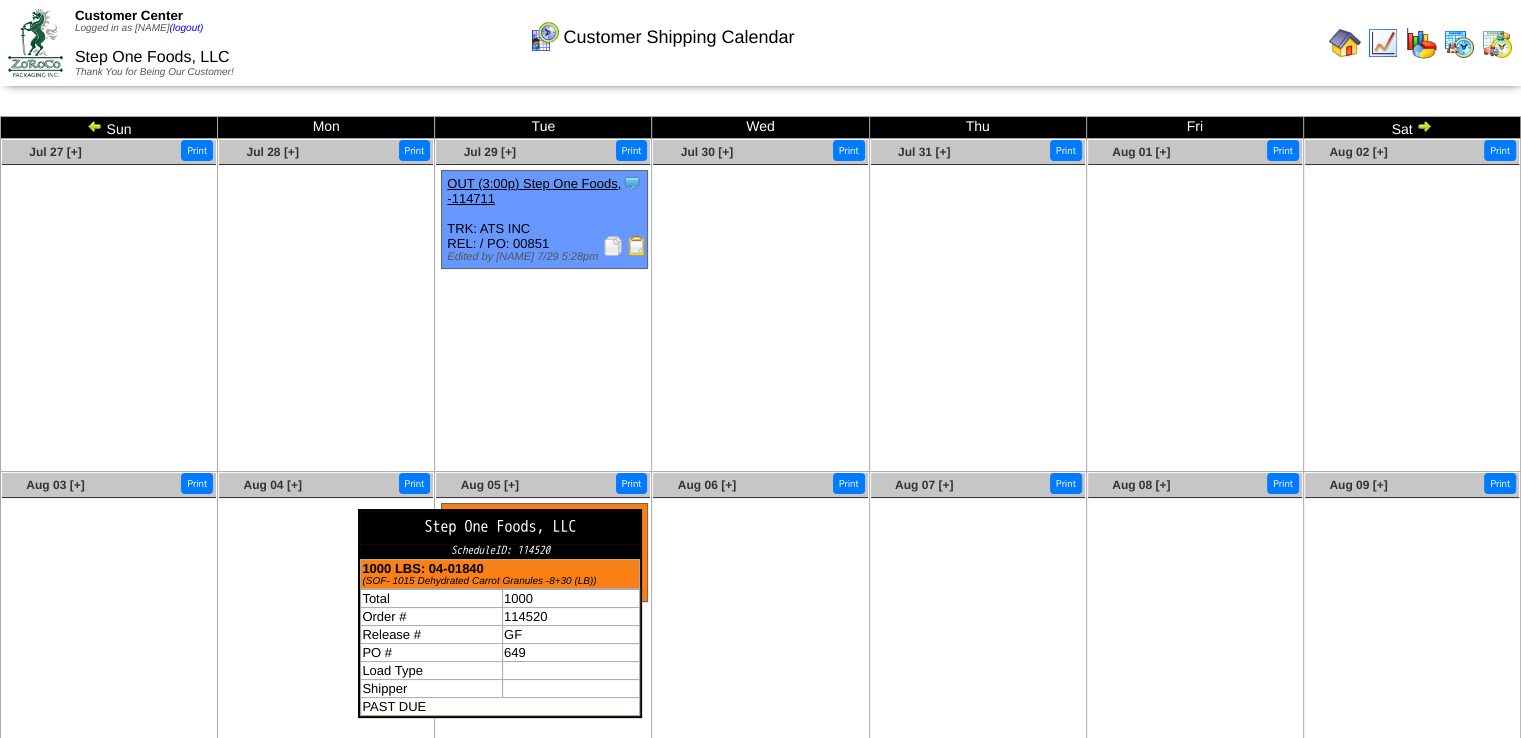 click on "Step One Foods, LLC" at bounding box center [500, 527] 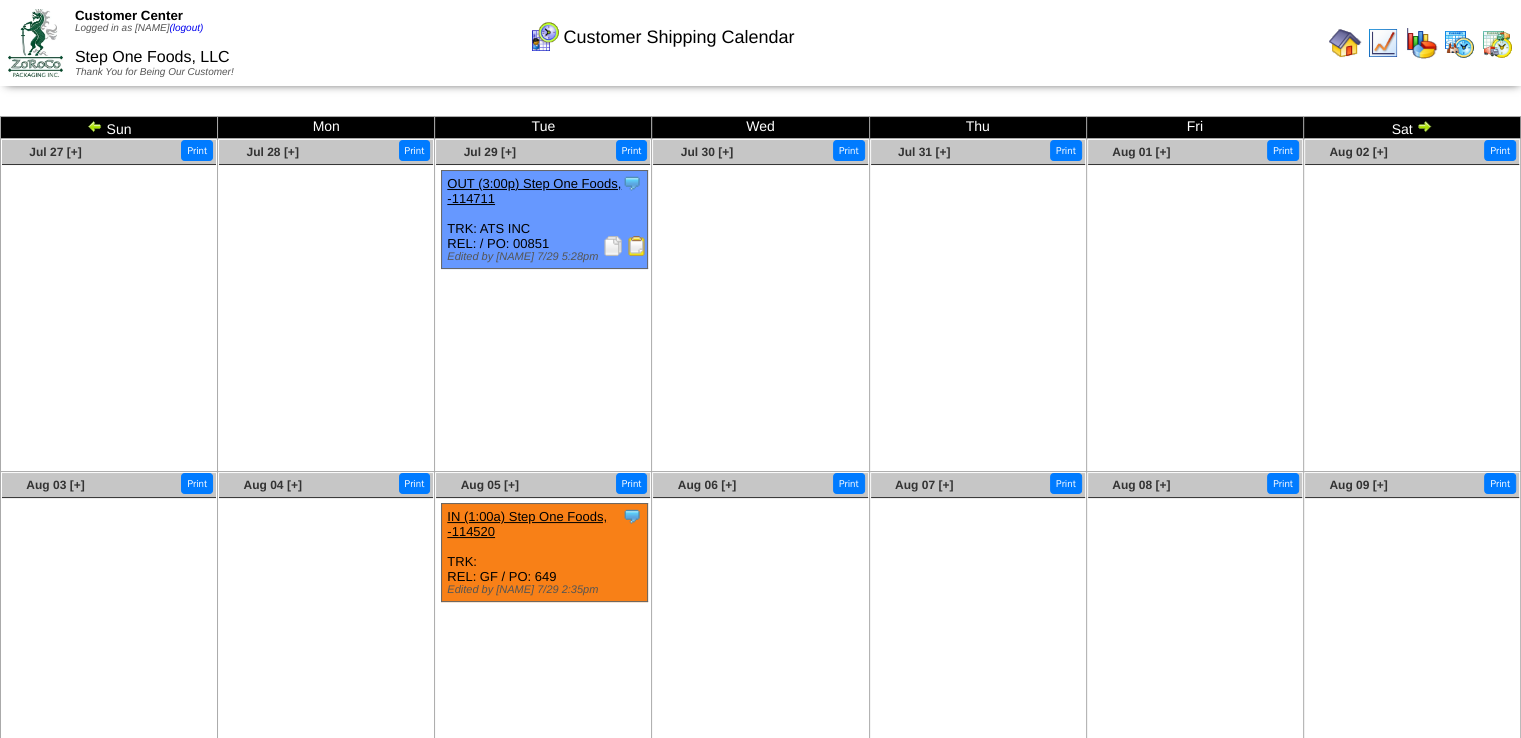 click at bounding box center (760, 648) 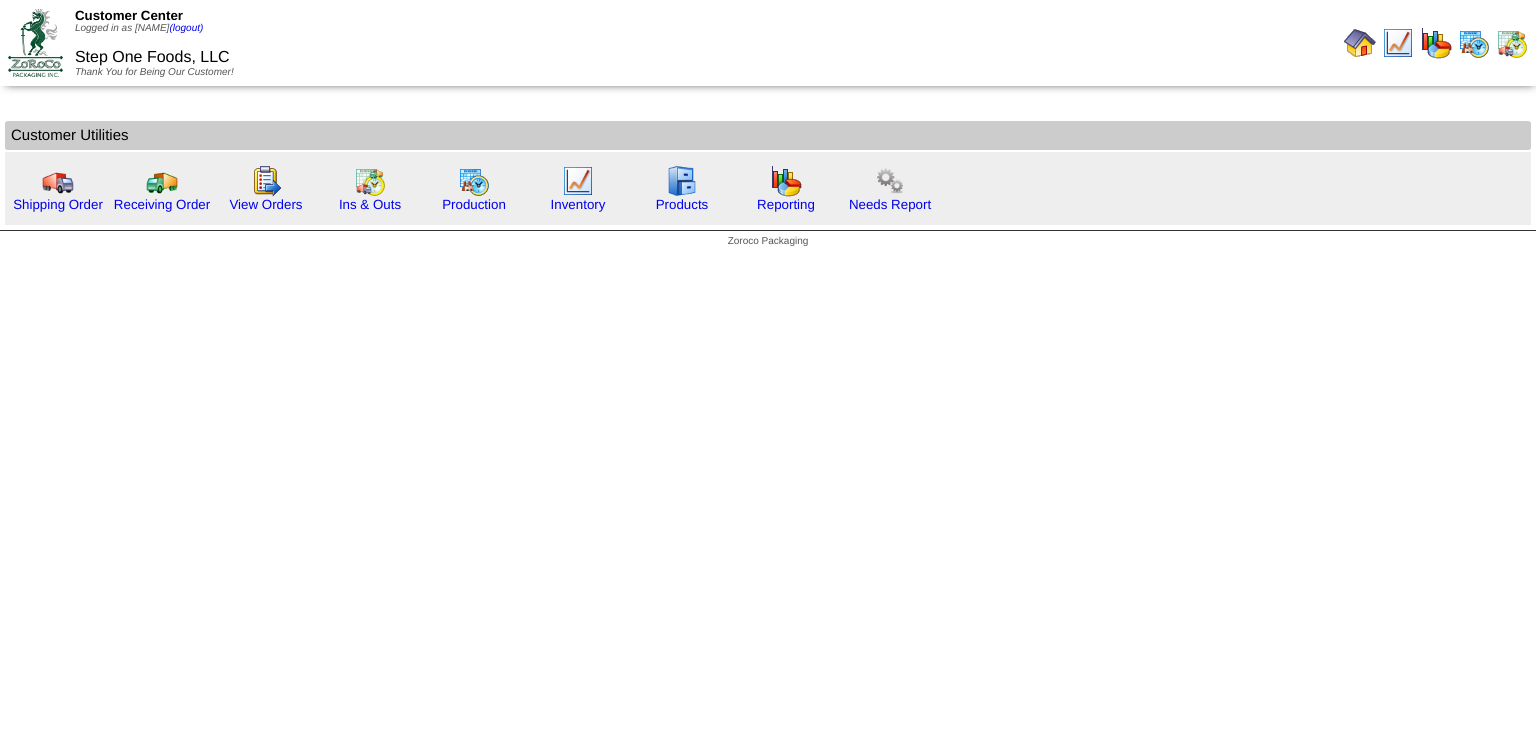 scroll, scrollTop: 0, scrollLeft: 0, axis: both 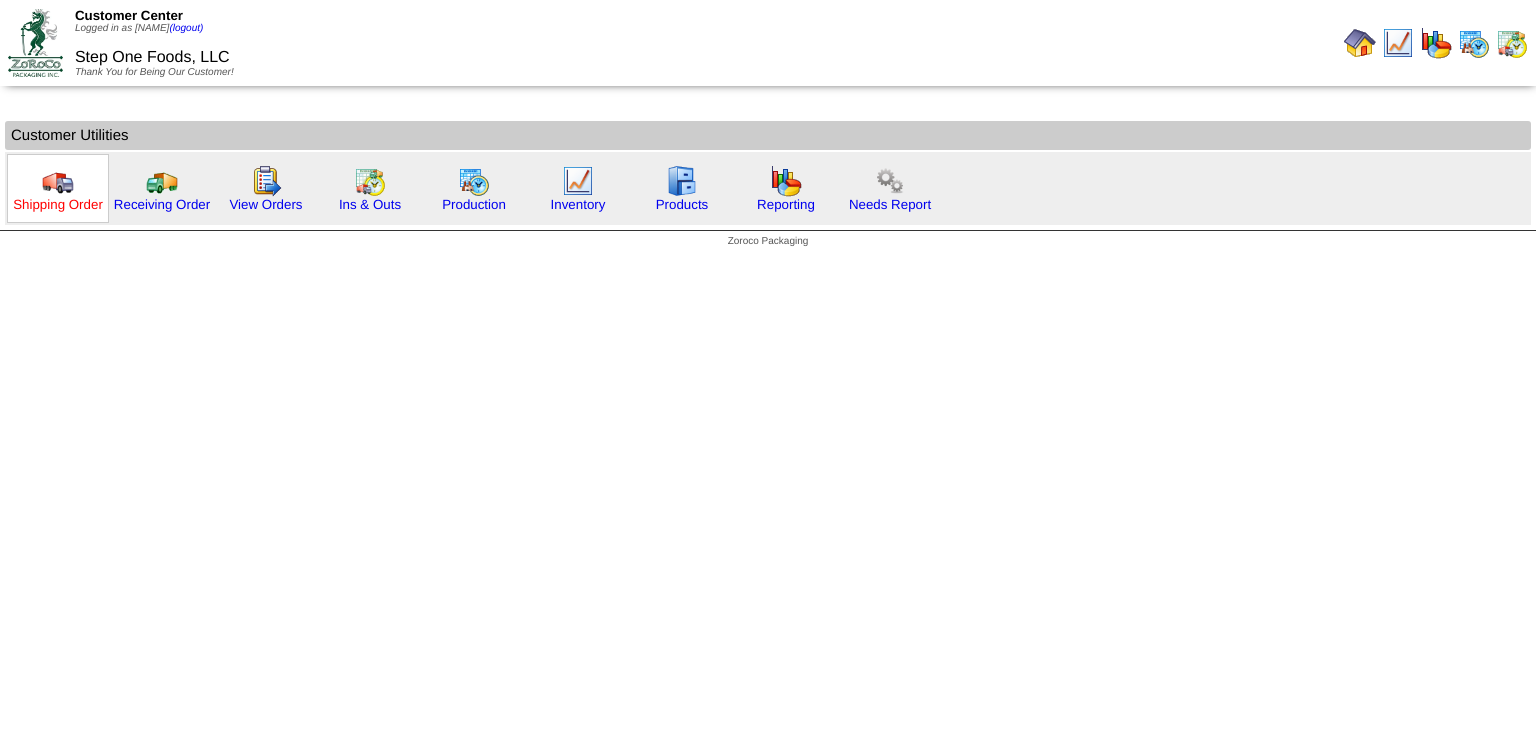 click on "Shipping Order" at bounding box center [58, 204] 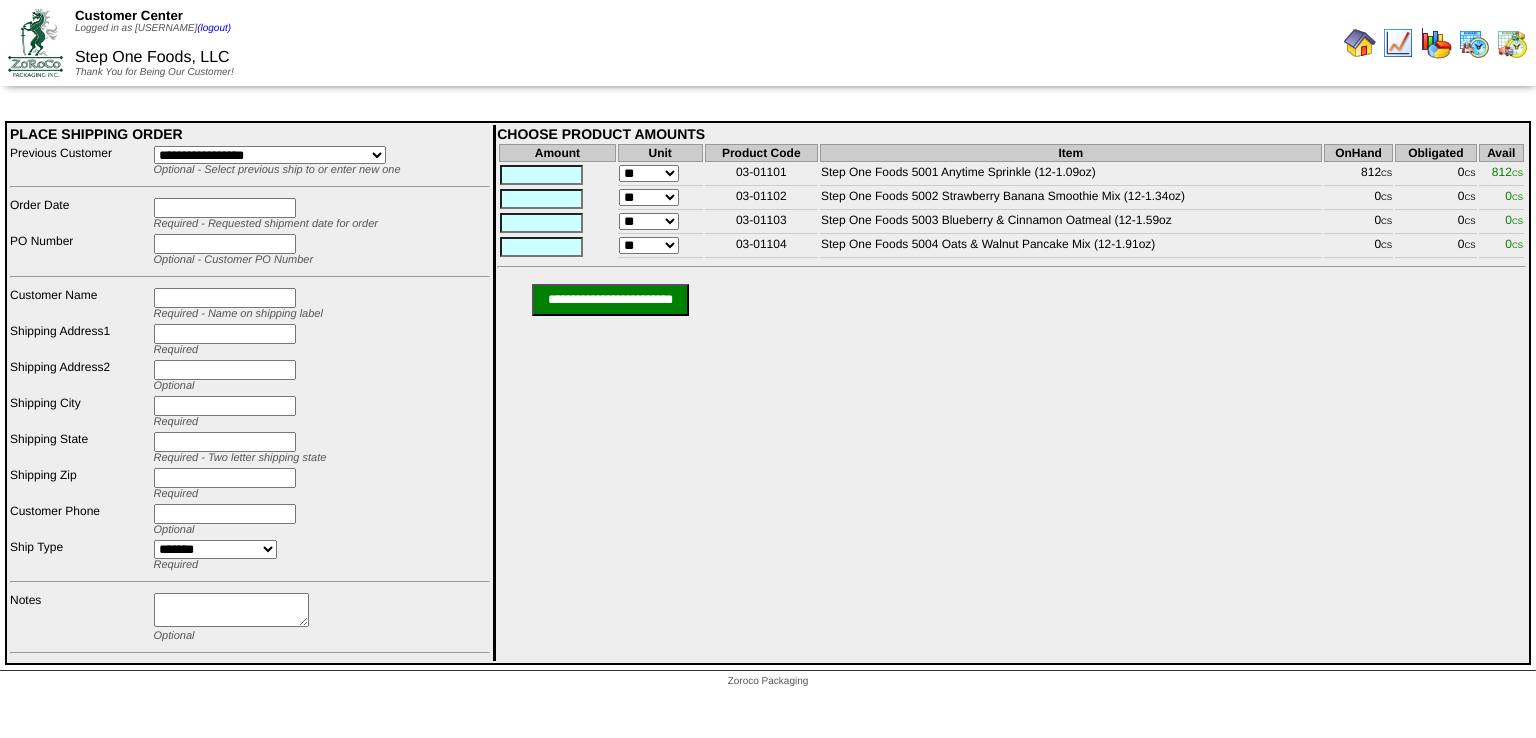 scroll, scrollTop: 0, scrollLeft: 0, axis: both 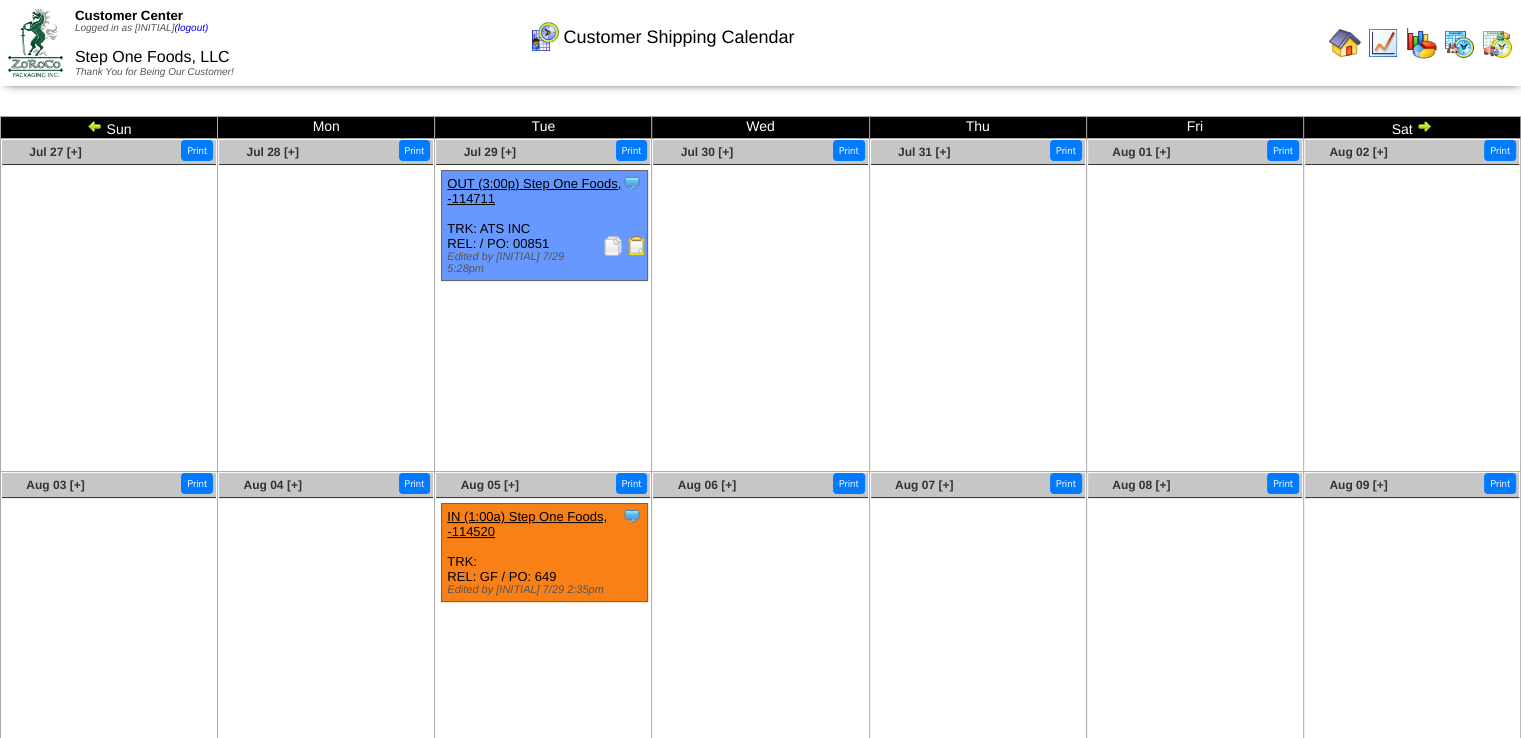 click on "IN
(1:00a)
Step One Foods, -114520" at bounding box center [527, 524] 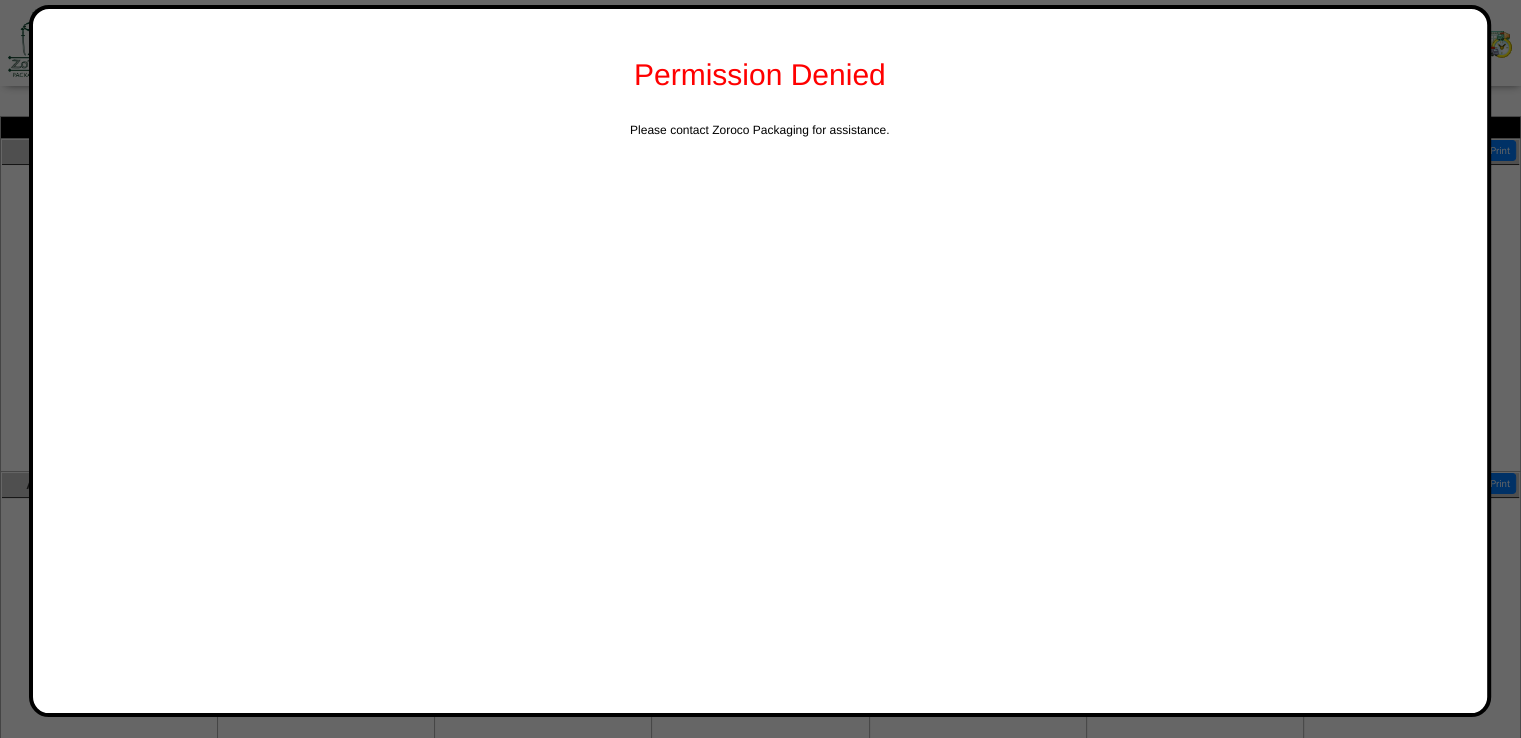 click at bounding box center (760, 416) 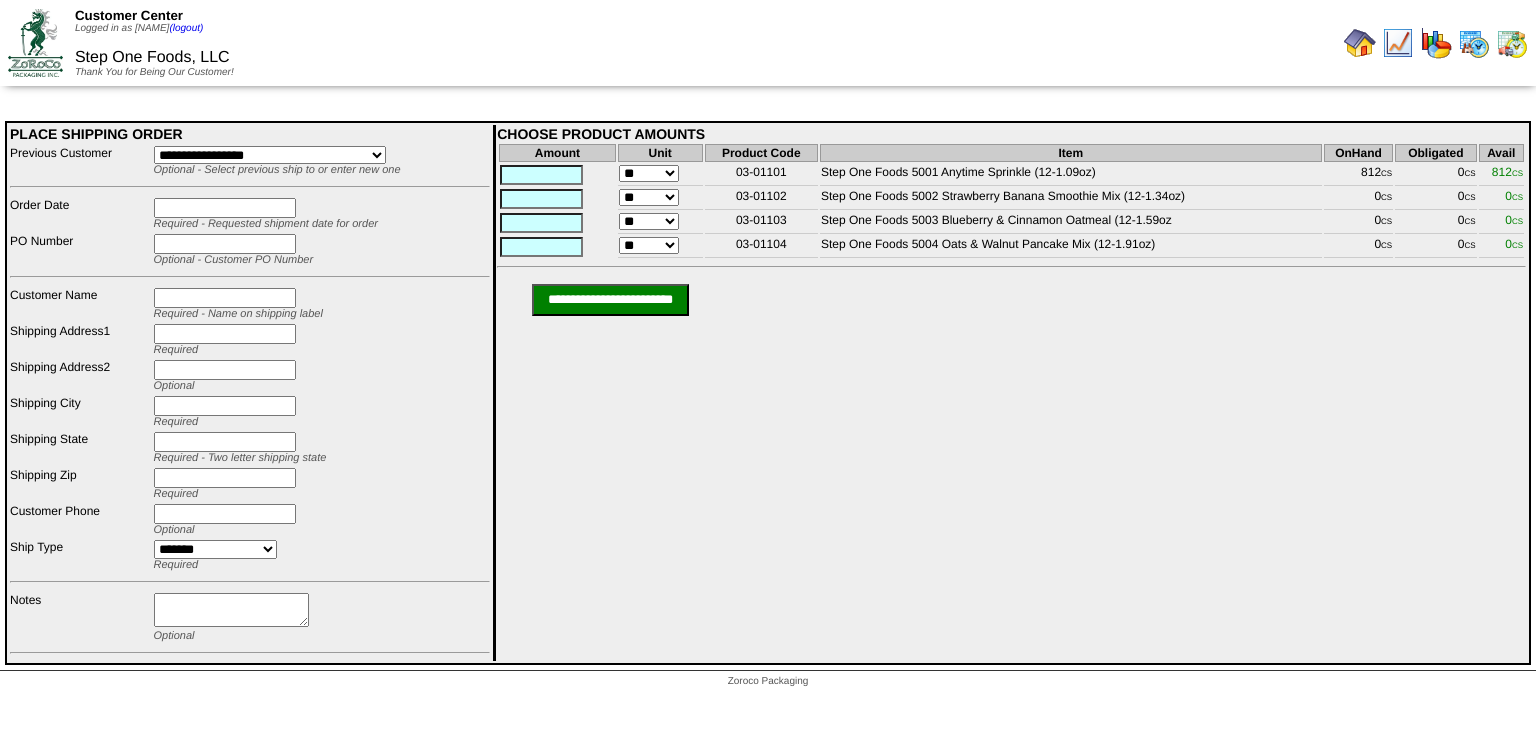 scroll, scrollTop: 0, scrollLeft: 0, axis: both 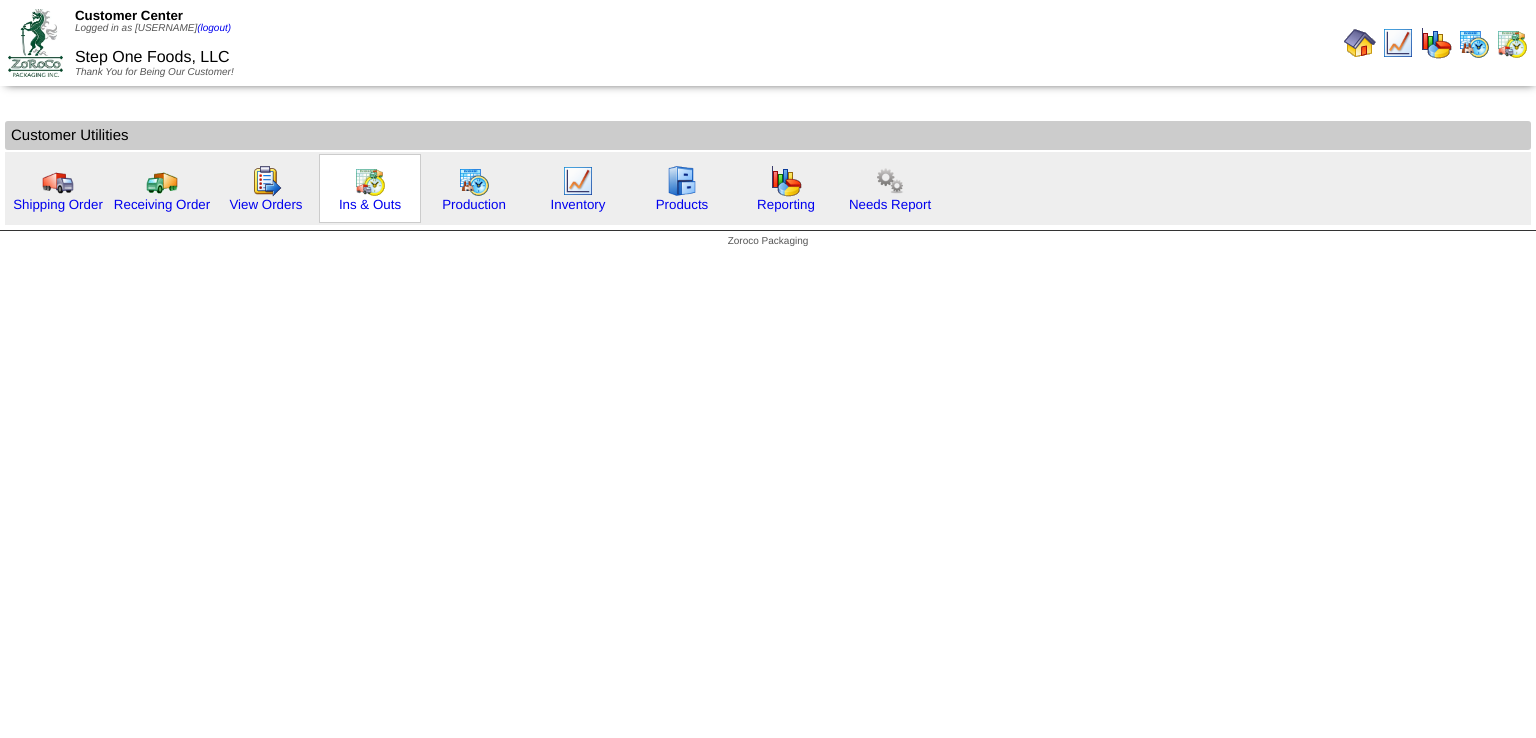 click at bounding box center (370, 181) 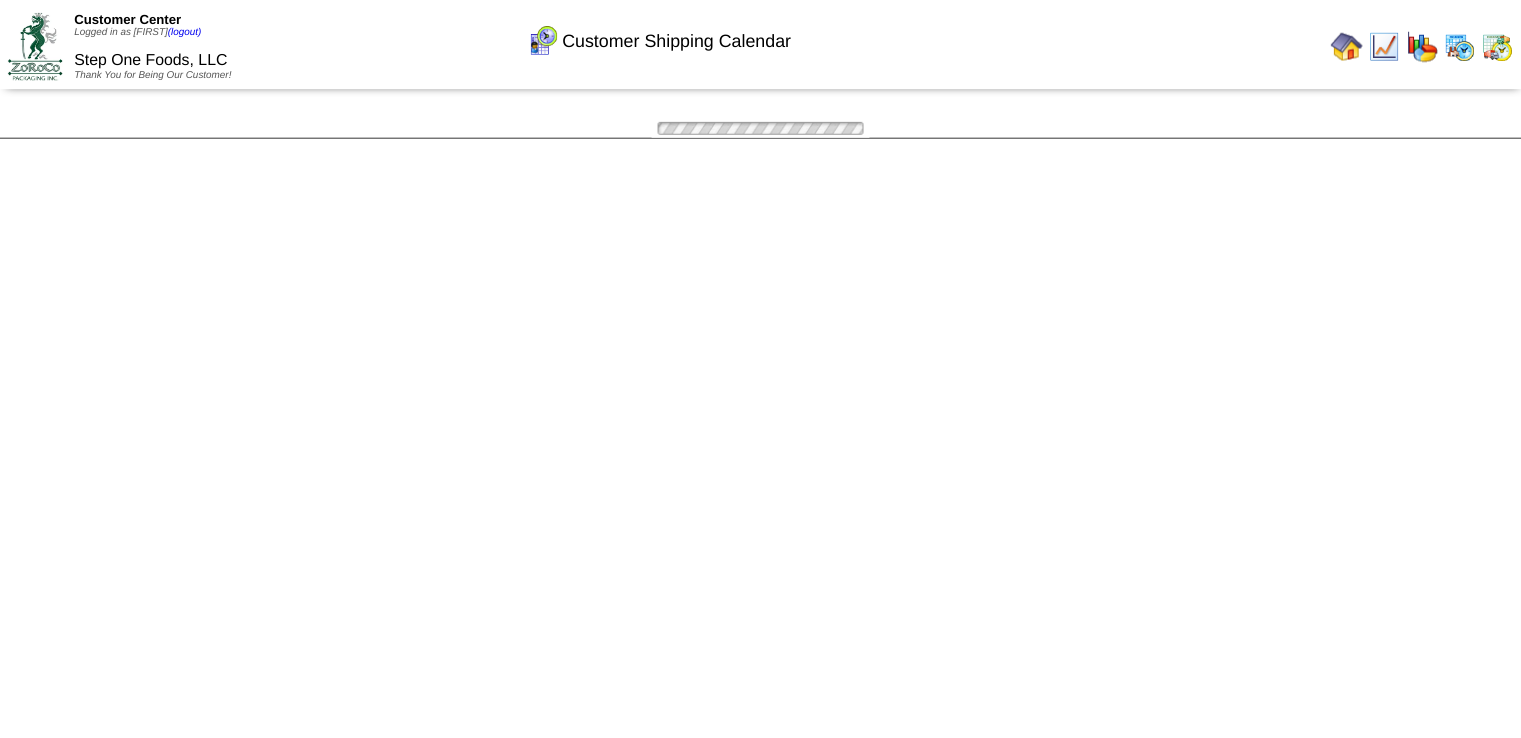 scroll, scrollTop: 0, scrollLeft: 0, axis: both 